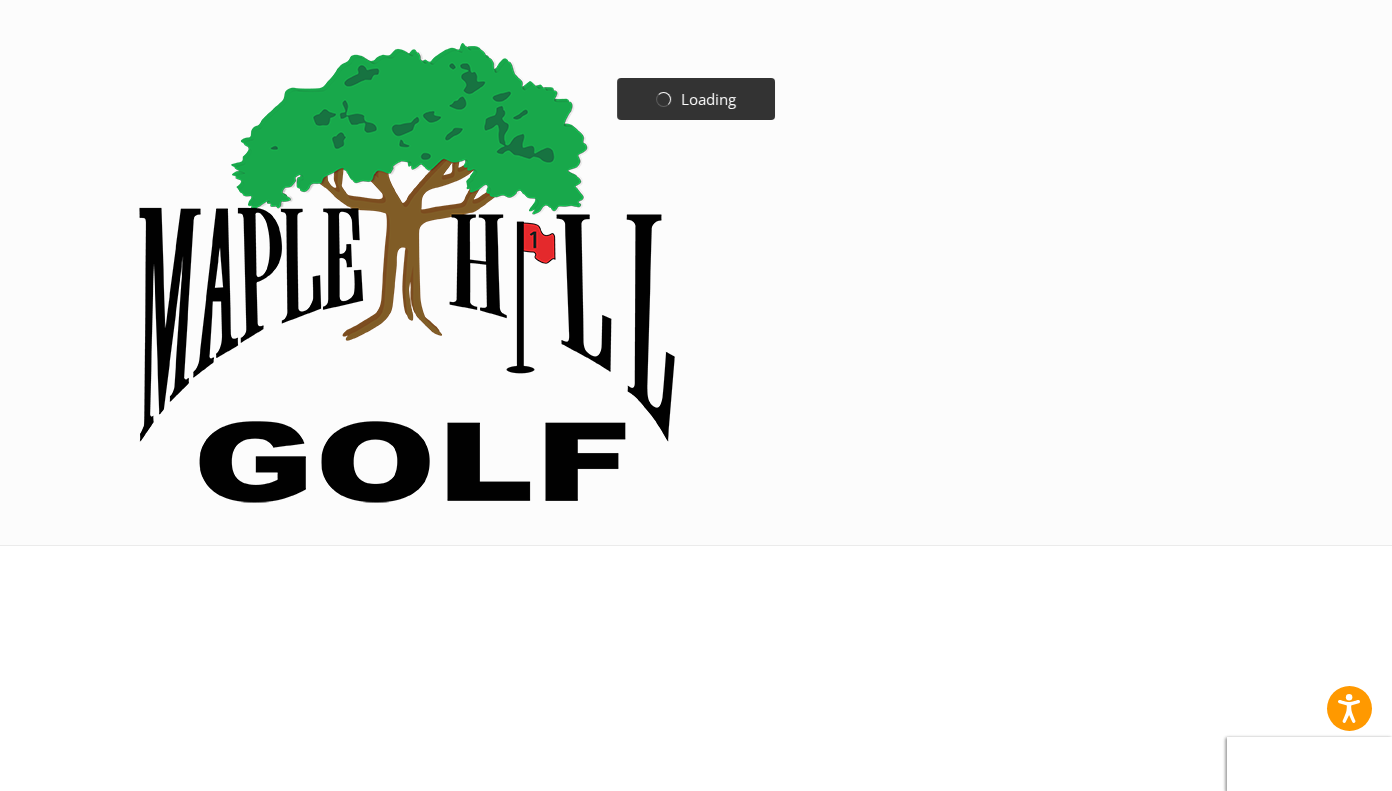 scroll, scrollTop: 0, scrollLeft: 0, axis: both 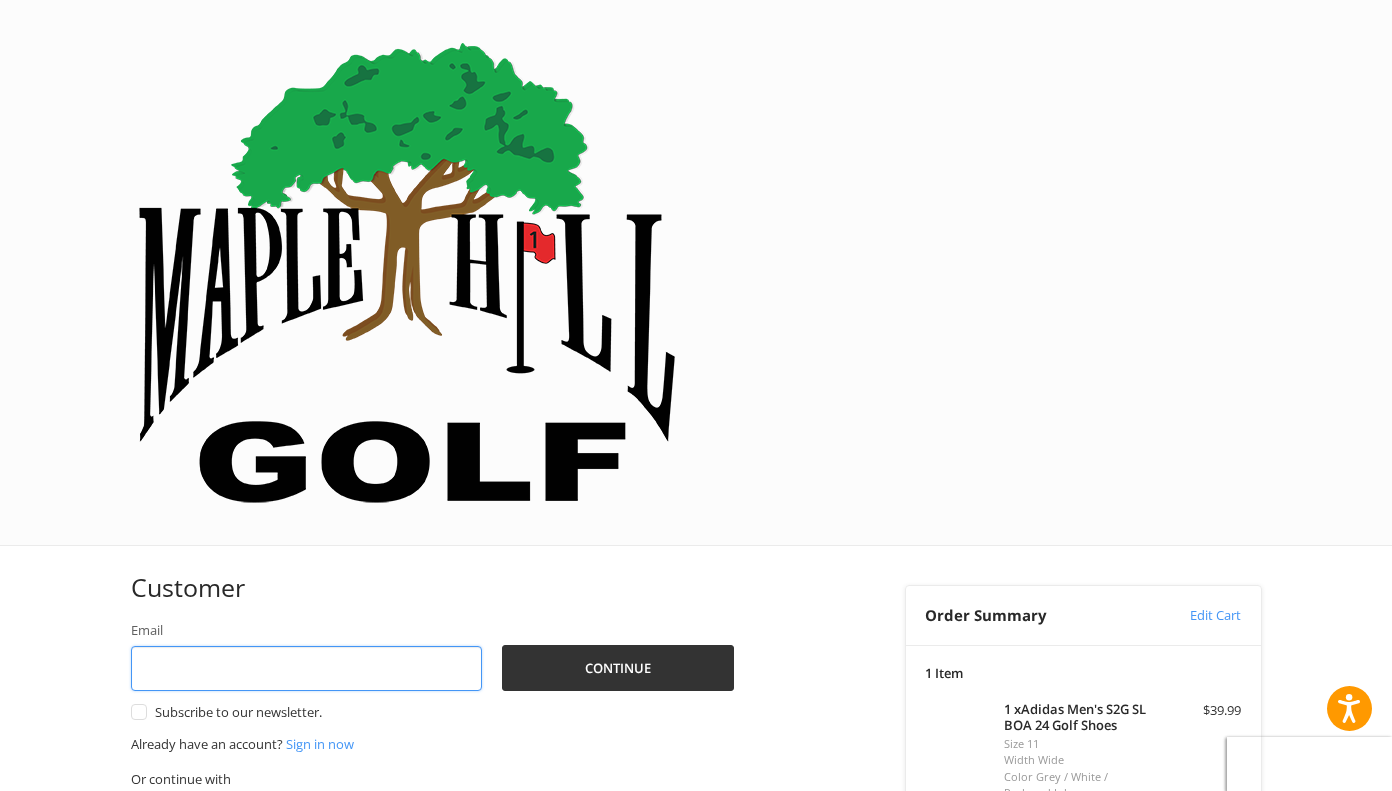 click on "Email" at bounding box center [307, 668] 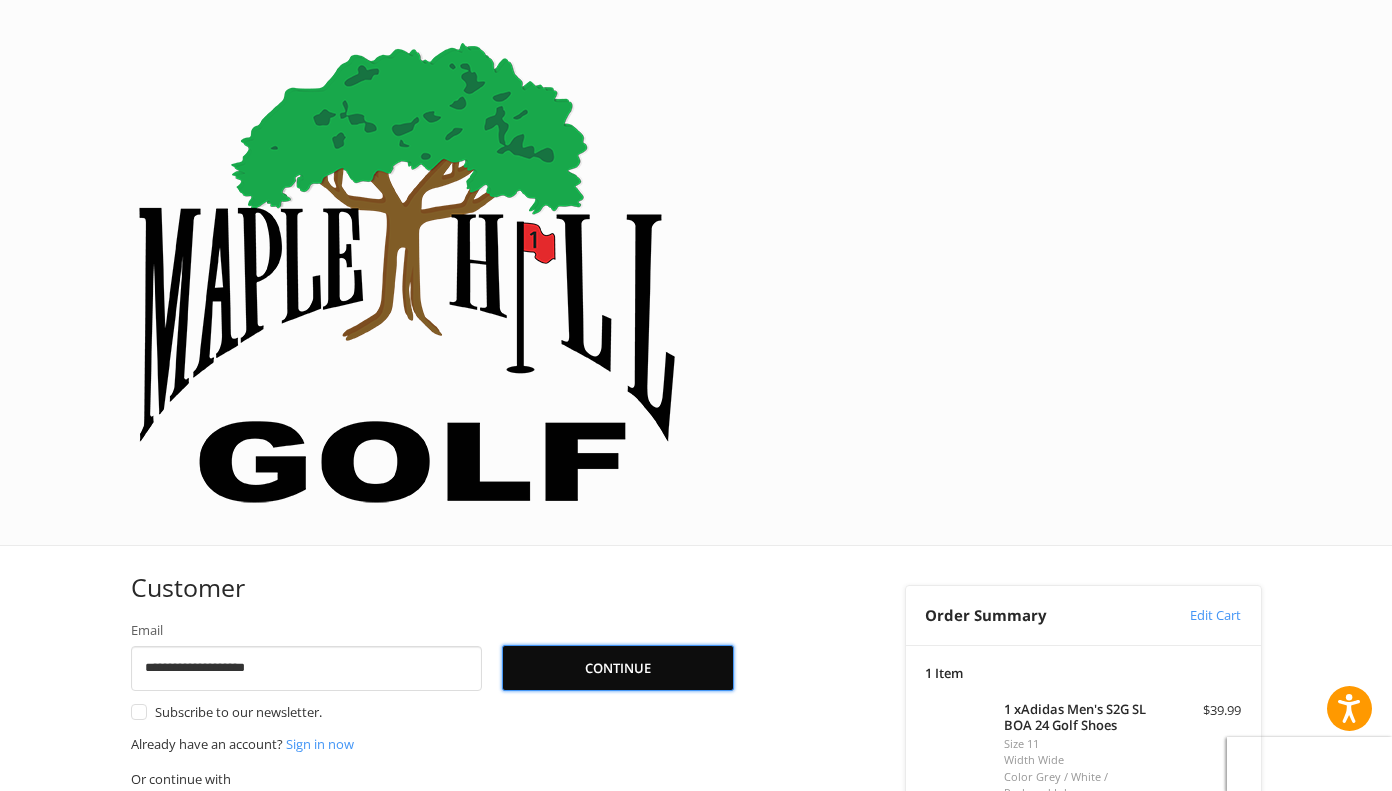click on "Continue" at bounding box center (618, 668) 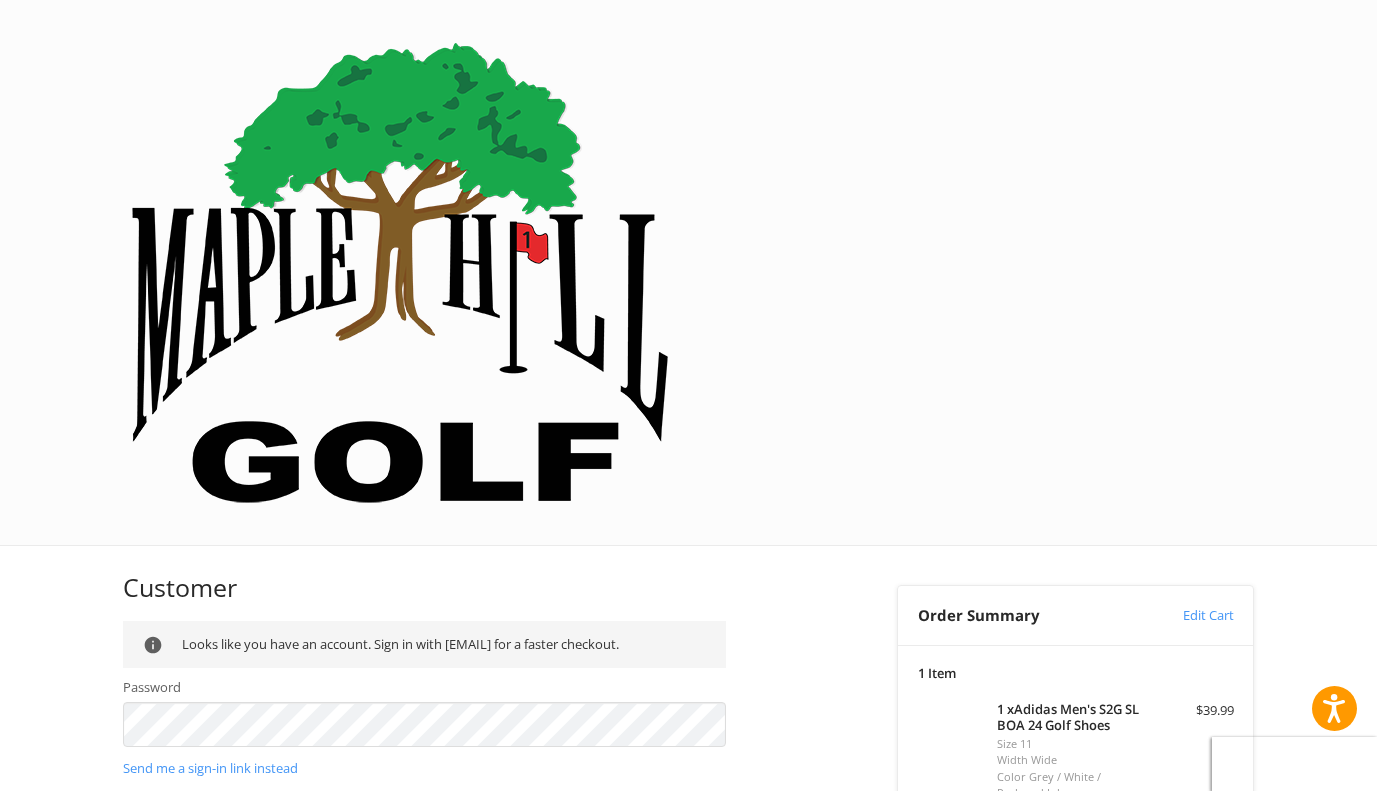 click on "Coupon Code" at bounding box center [959, 938] 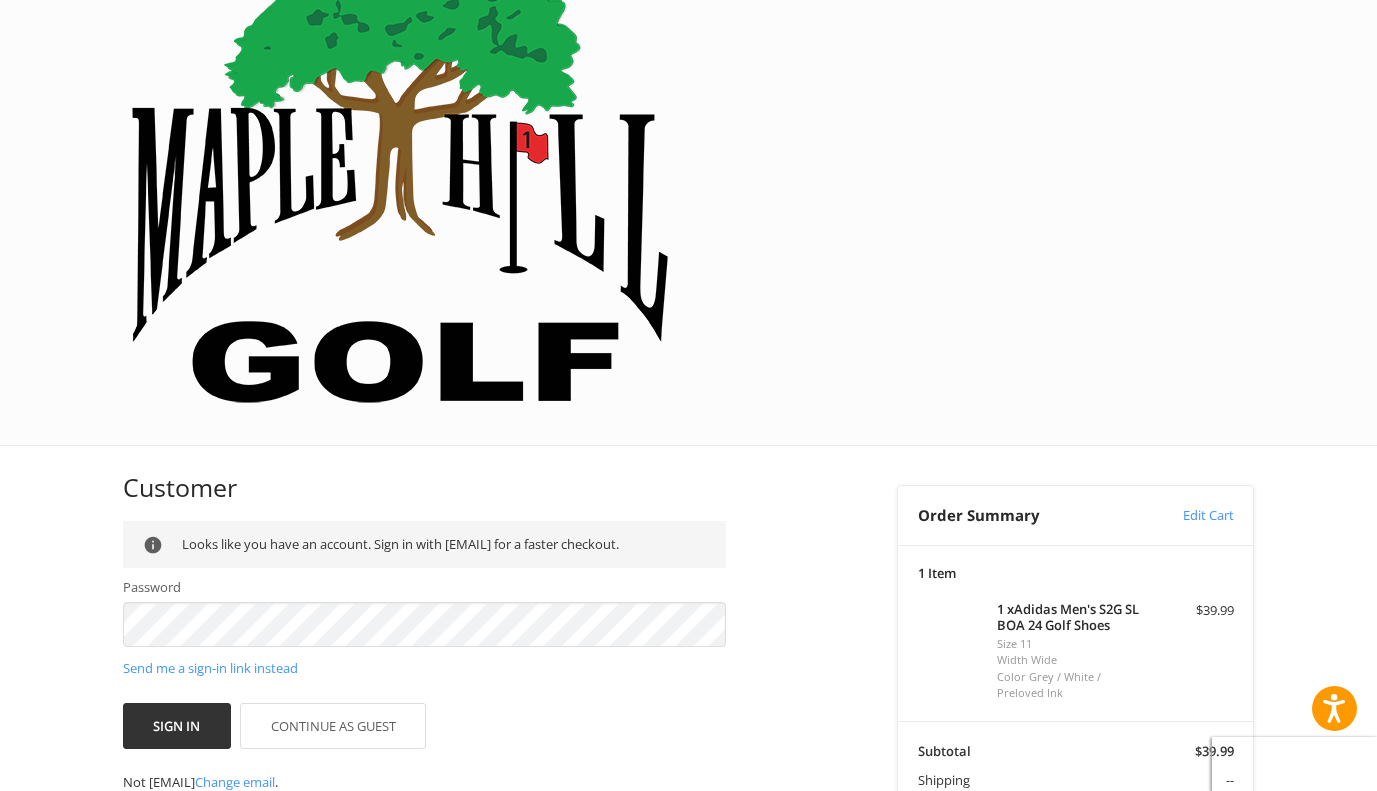 scroll, scrollTop: 0, scrollLeft: 0, axis: both 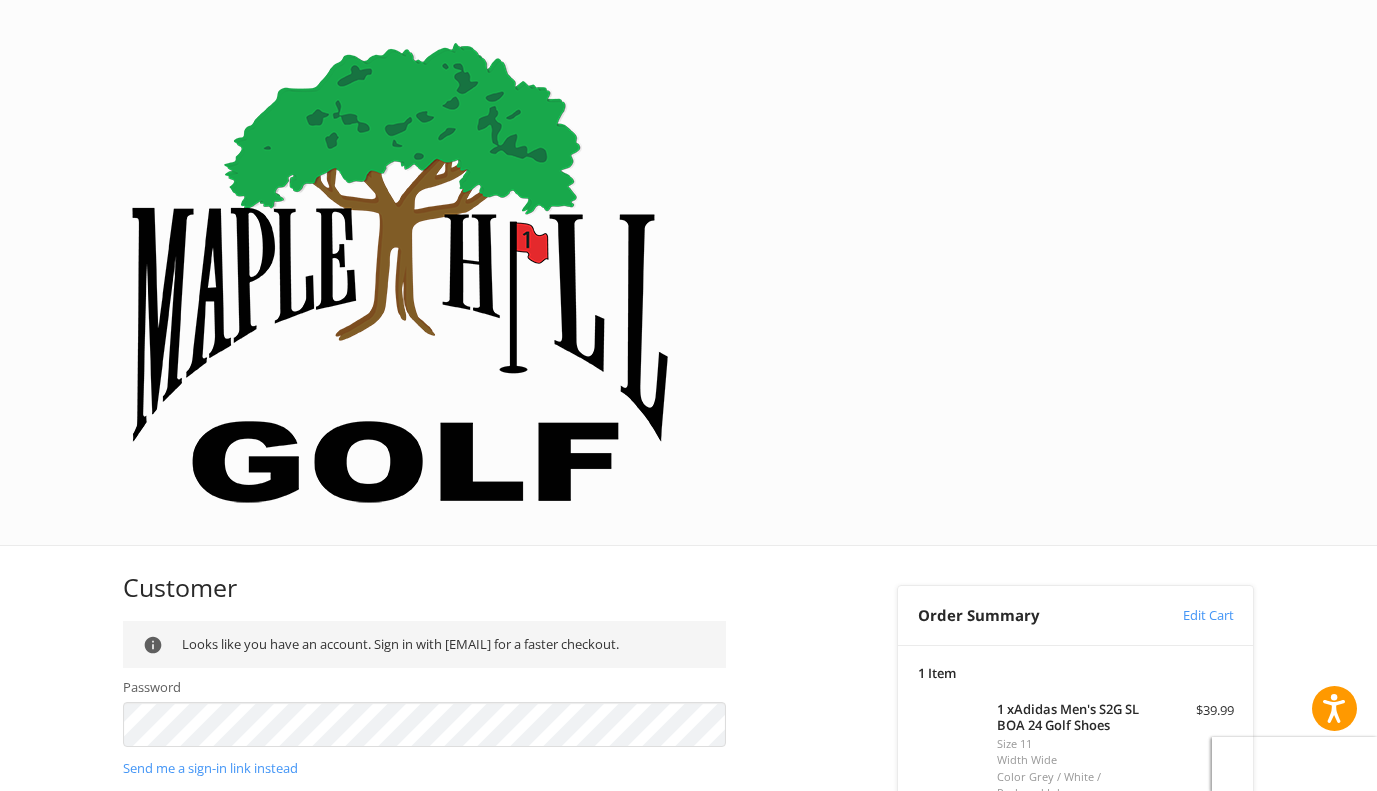 click on "********" at bounding box center (1022, 1055) 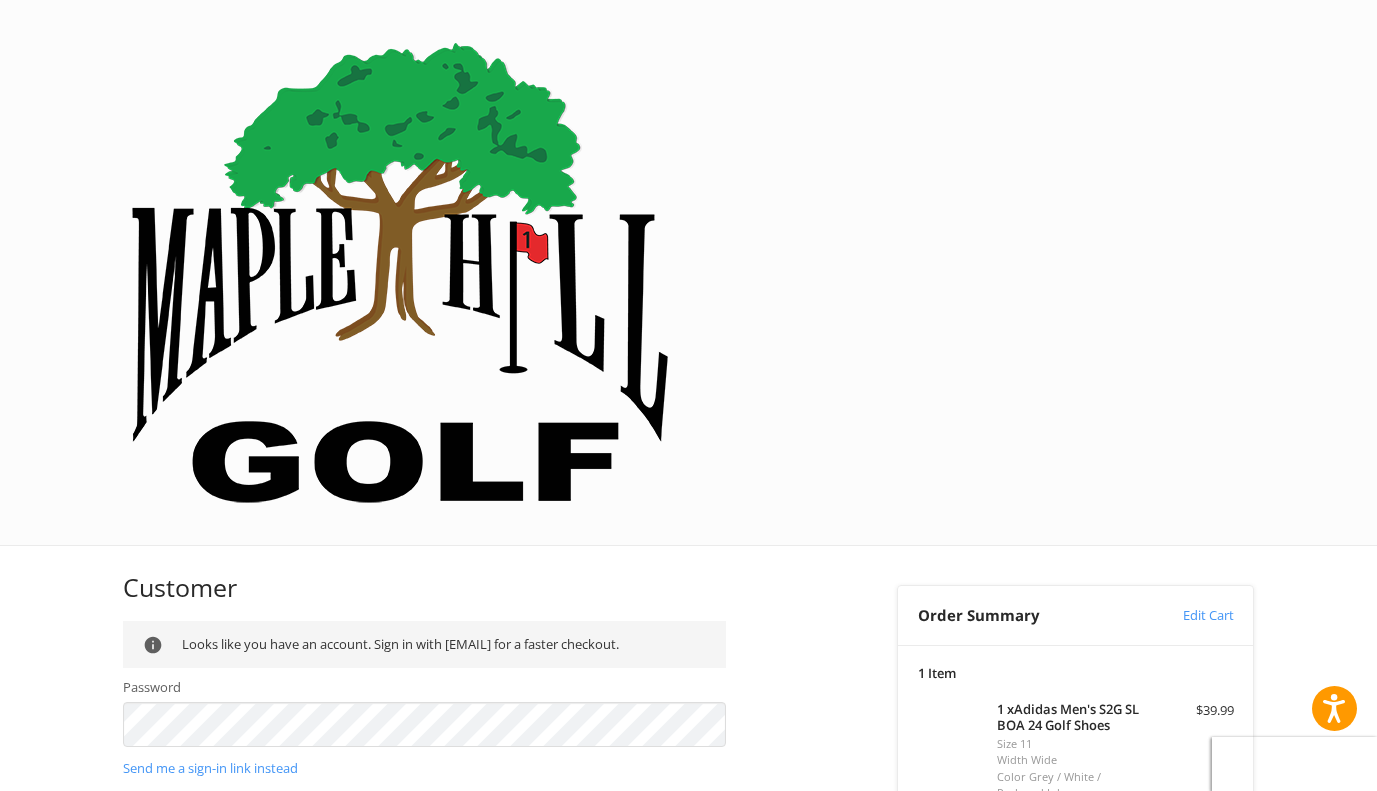 type on "********" 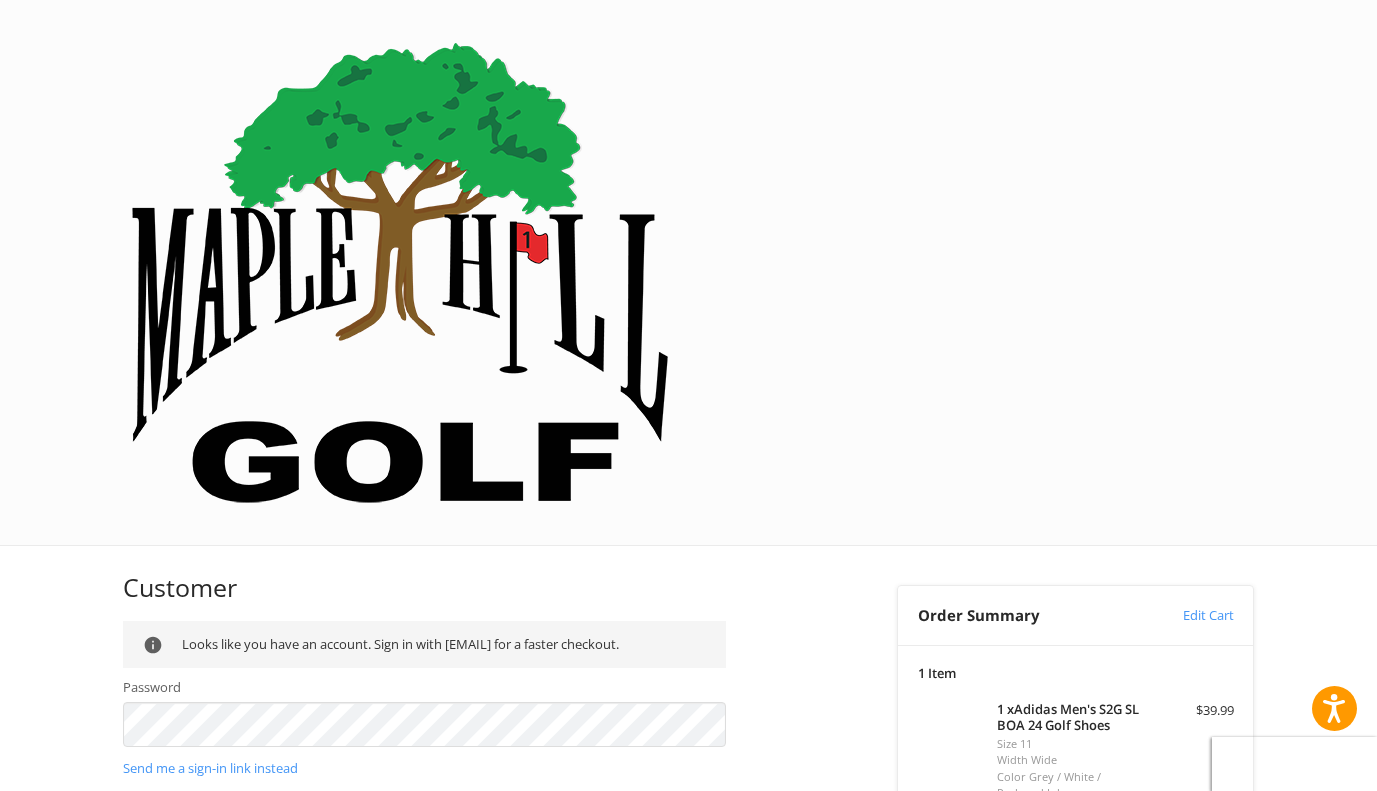 click on "Apply" at bounding box center [1184, 981] 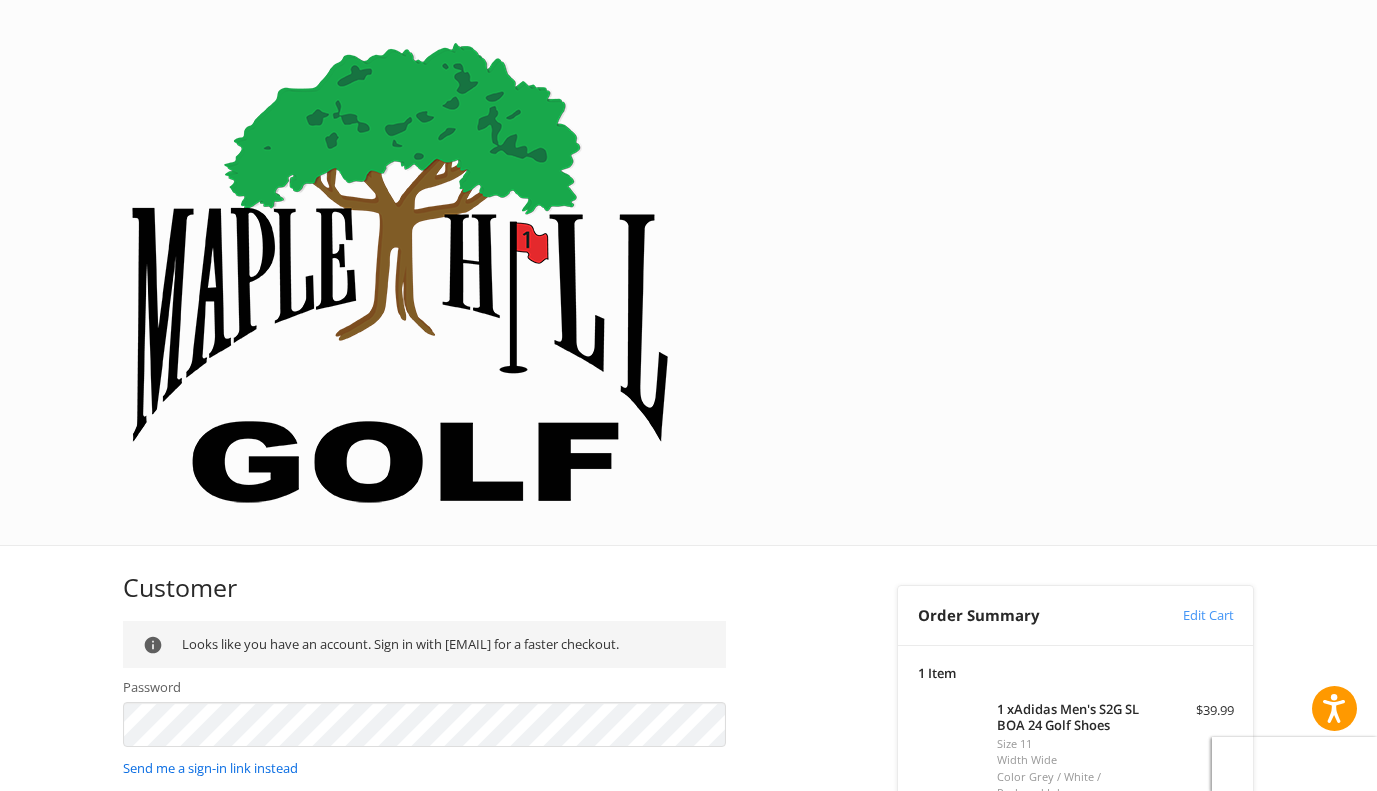 type 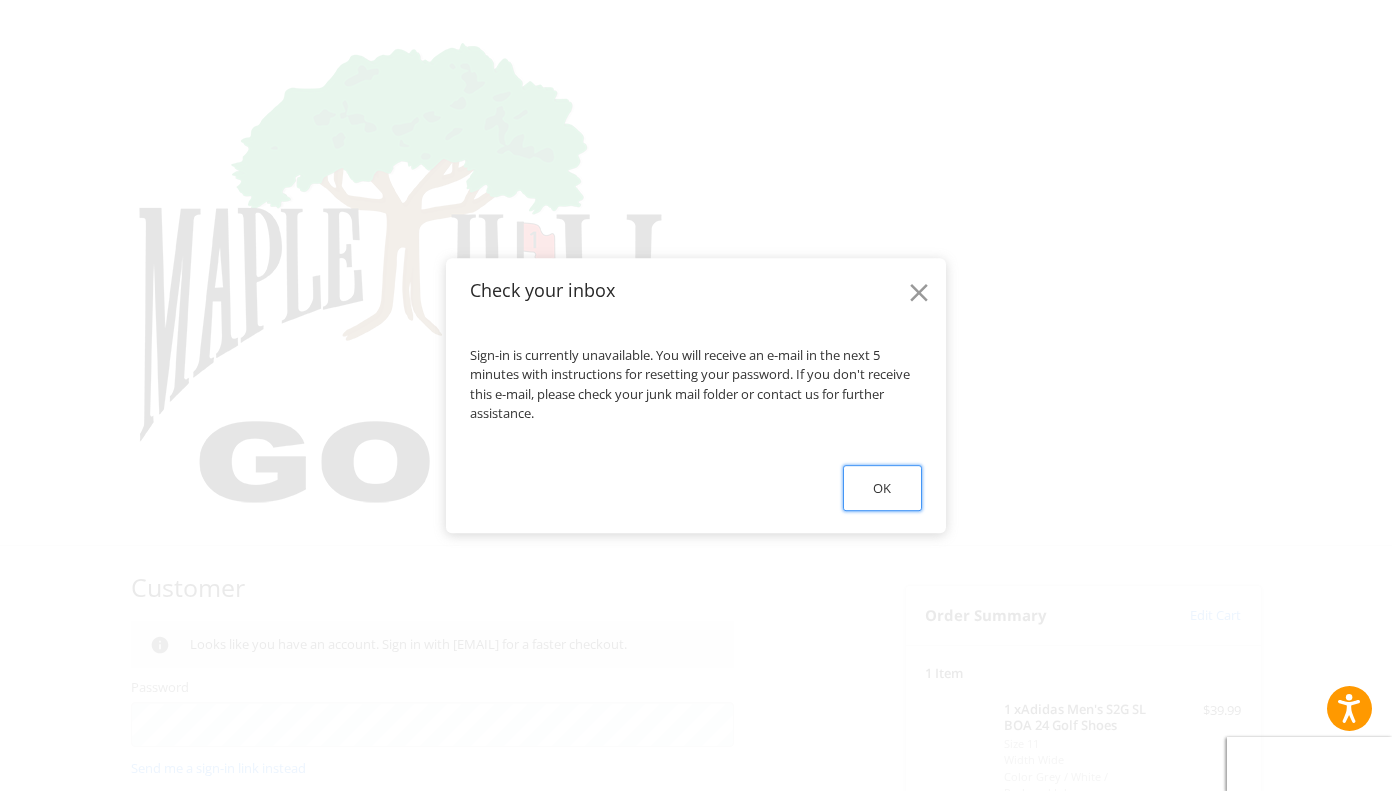 click on "Ok" at bounding box center [882, 488] 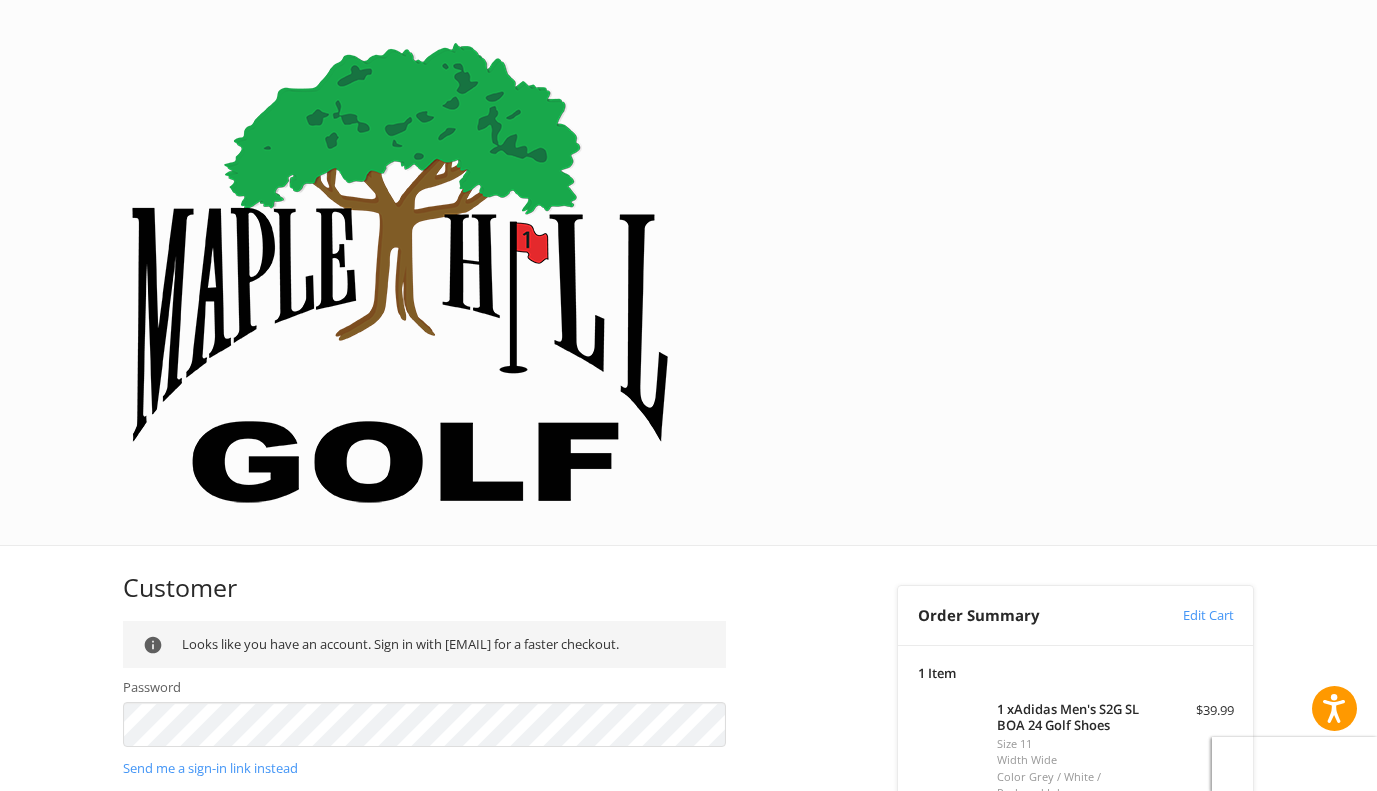 click on "Sign In" at bounding box center [177, 826] 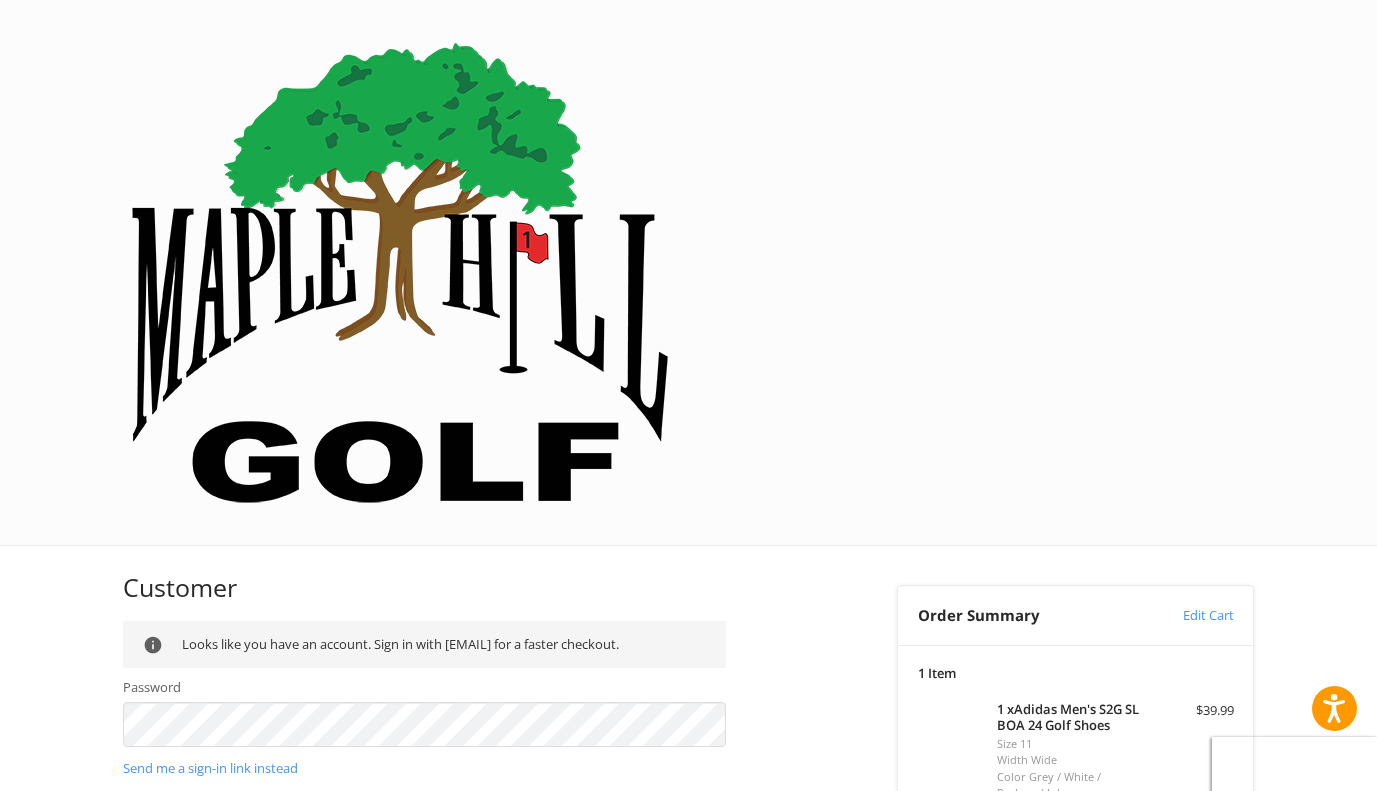 click on "Sign In" at bounding box center [177, 826] 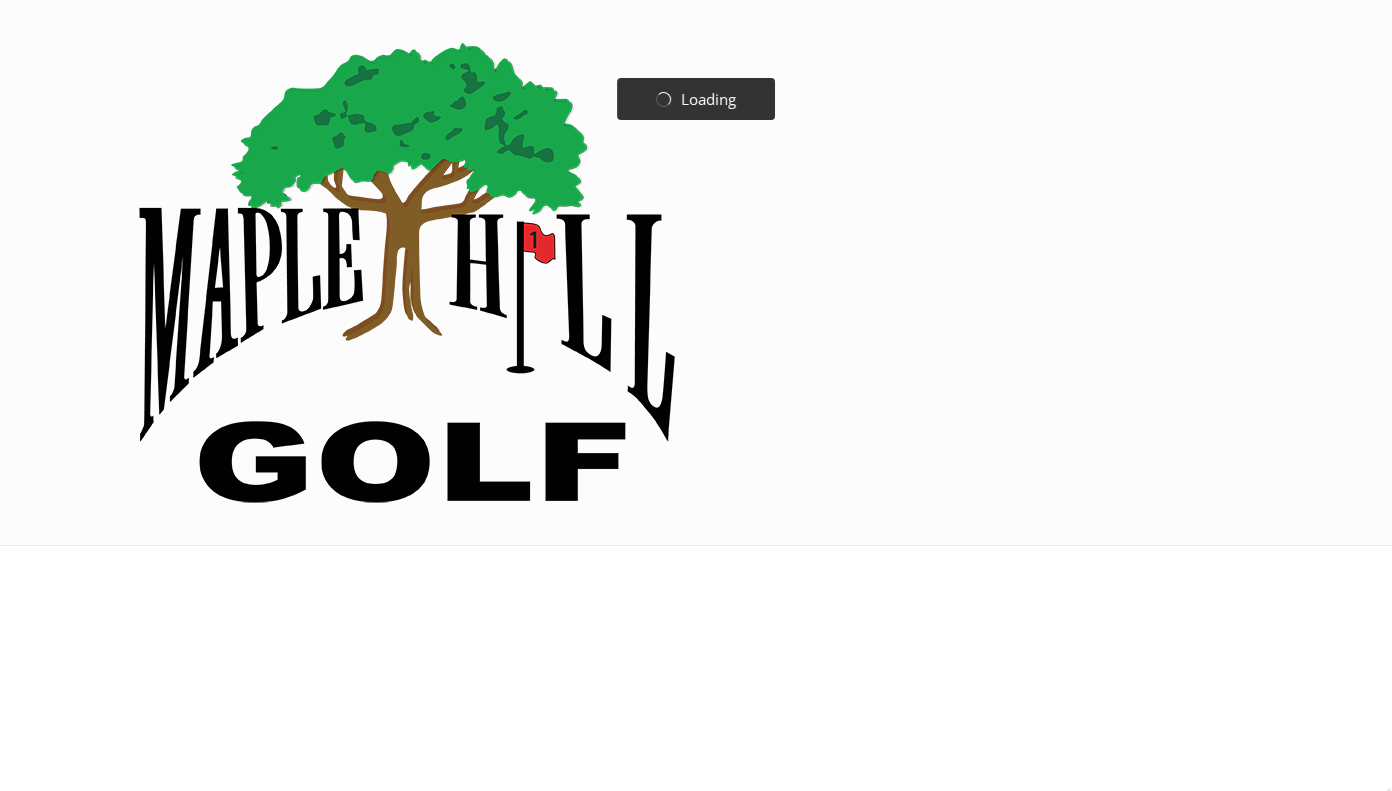 scroll, scrollTop: 0, scrollLeft: 0, axis: both 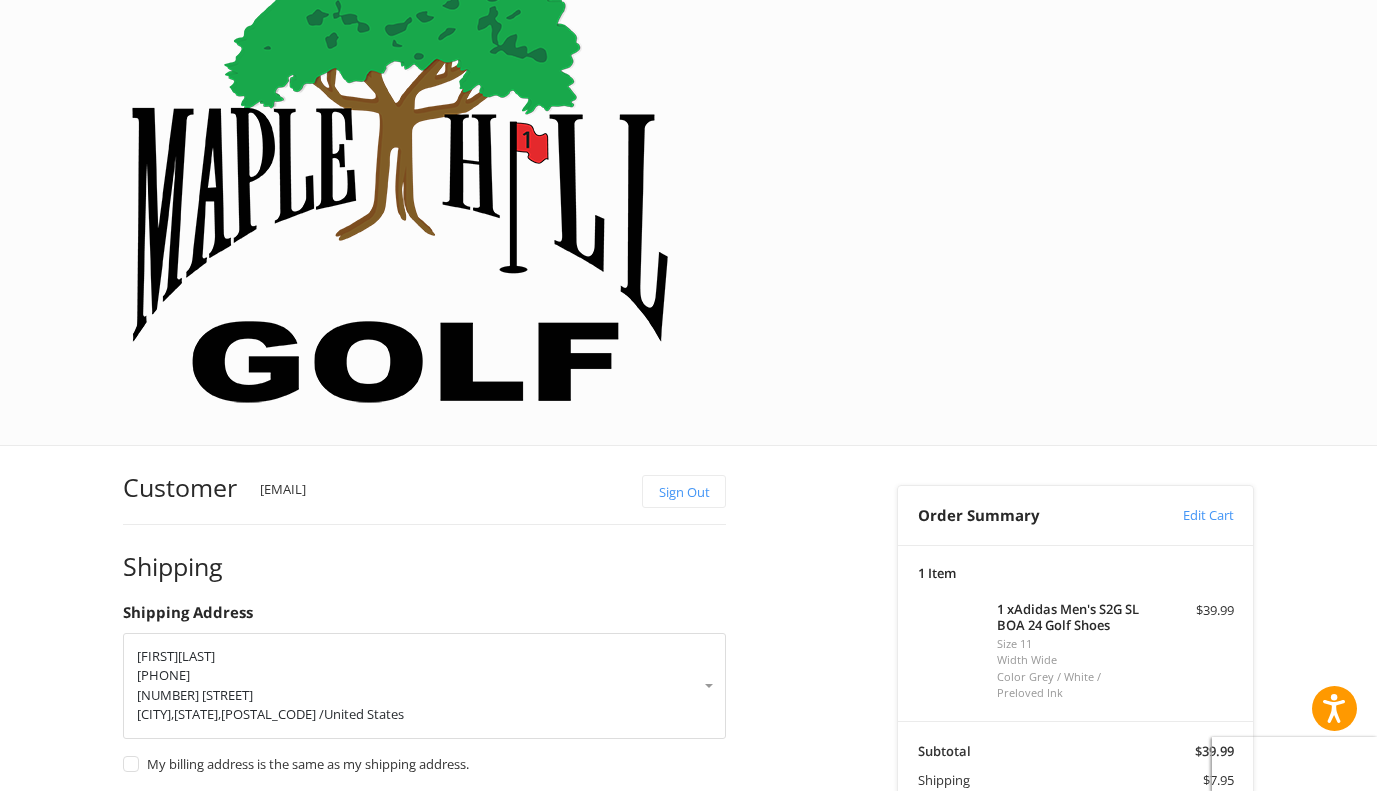 click on "Coupon Code" at bounding box center (959, 838) 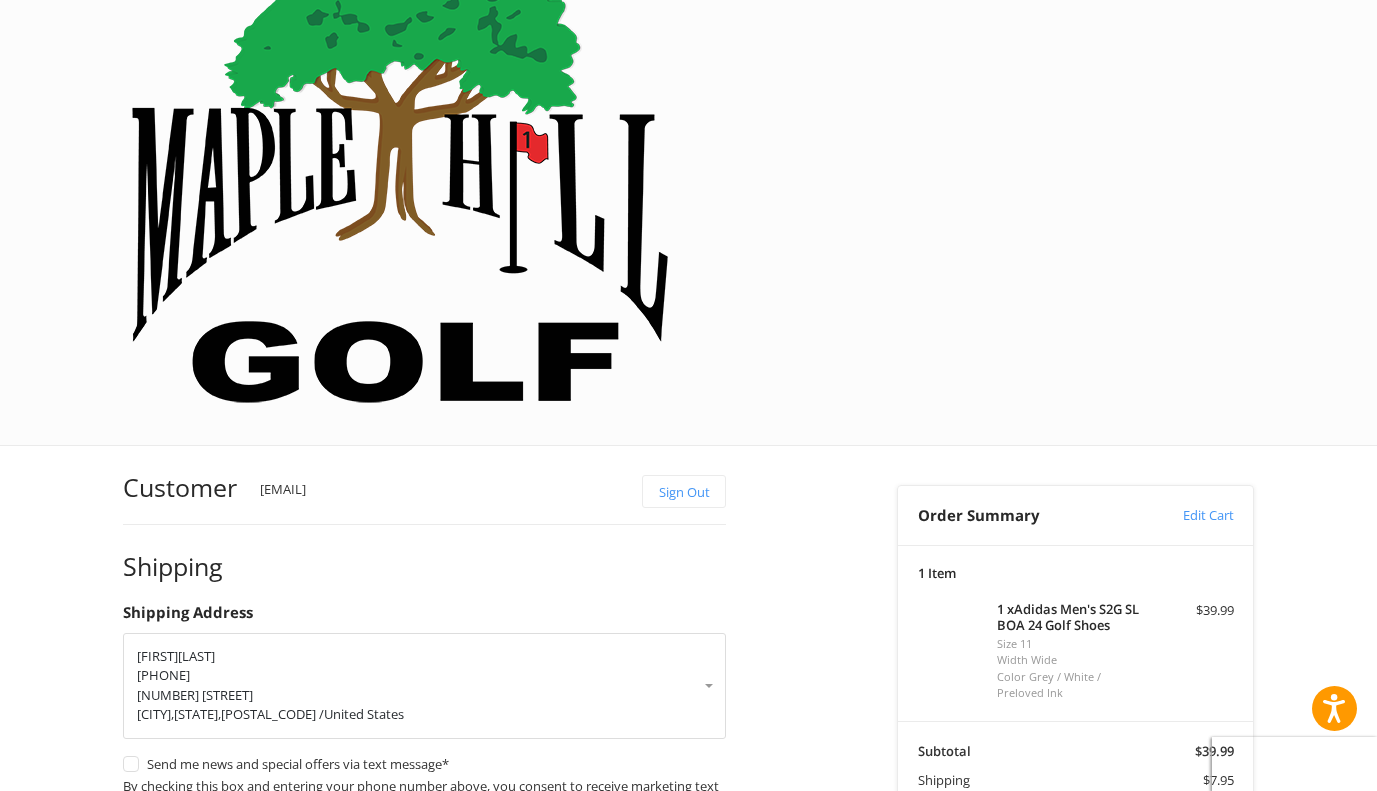 click on "Apply" at bounding box center [1184, 881] 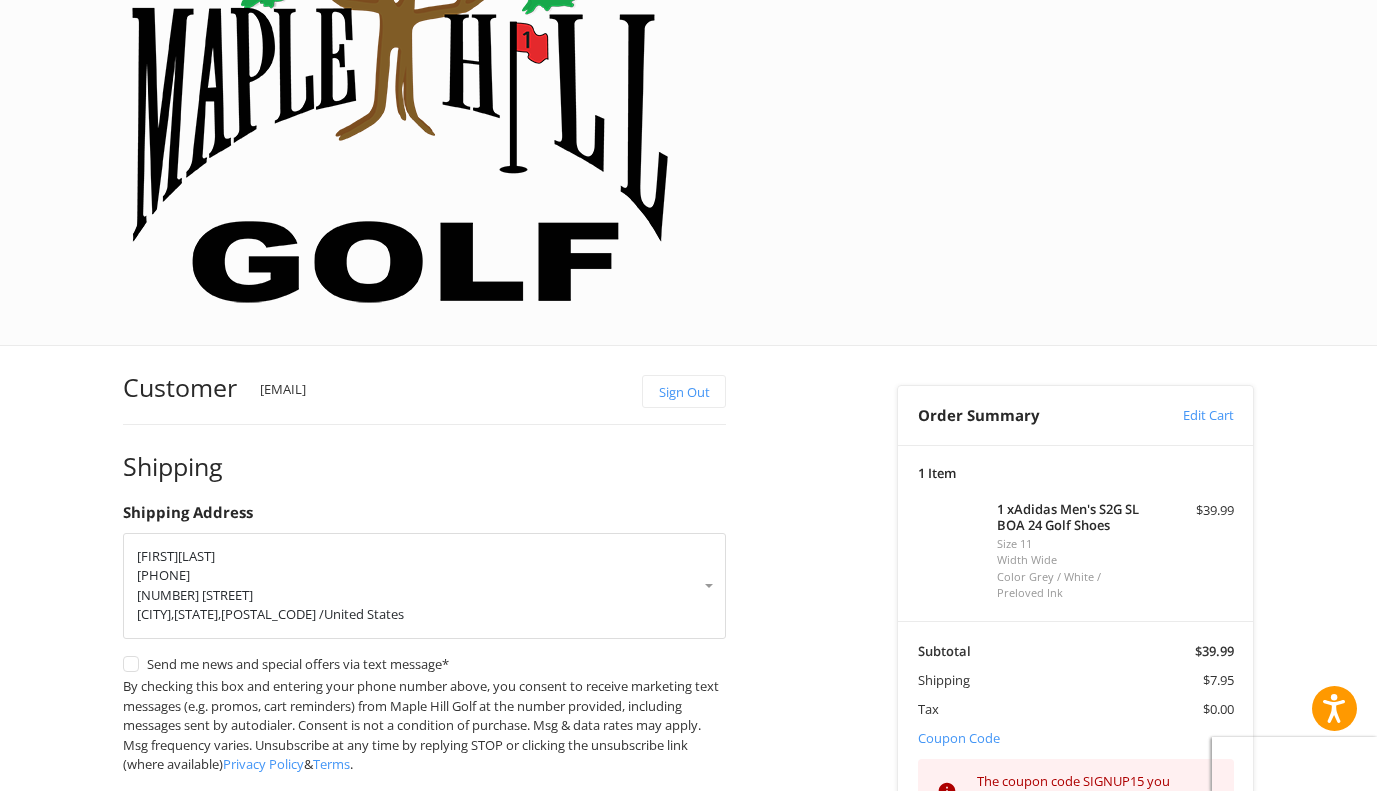 scroll, scrollTop: 283, scrollLeft: 0, axis: vertical 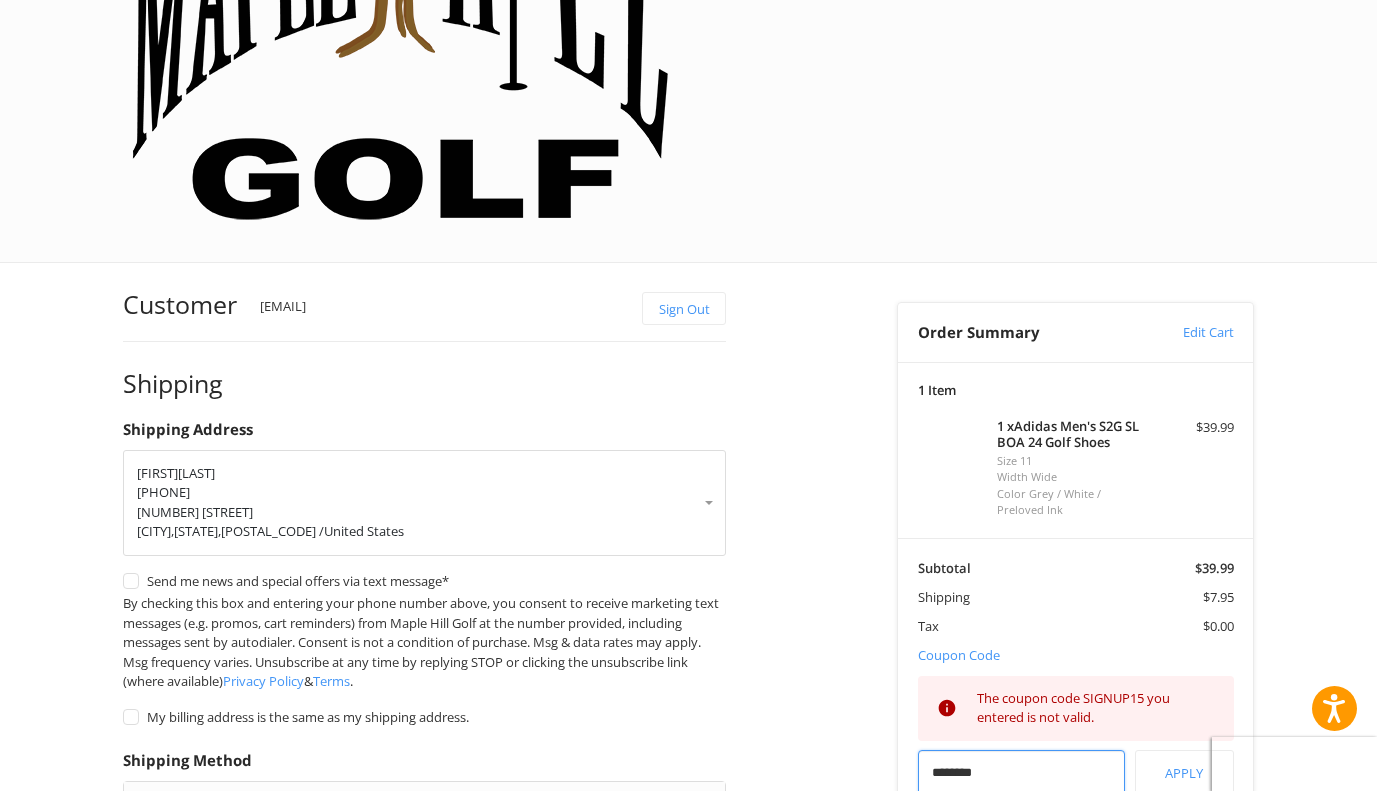 click on "********" at bounding box center [1022, 772] 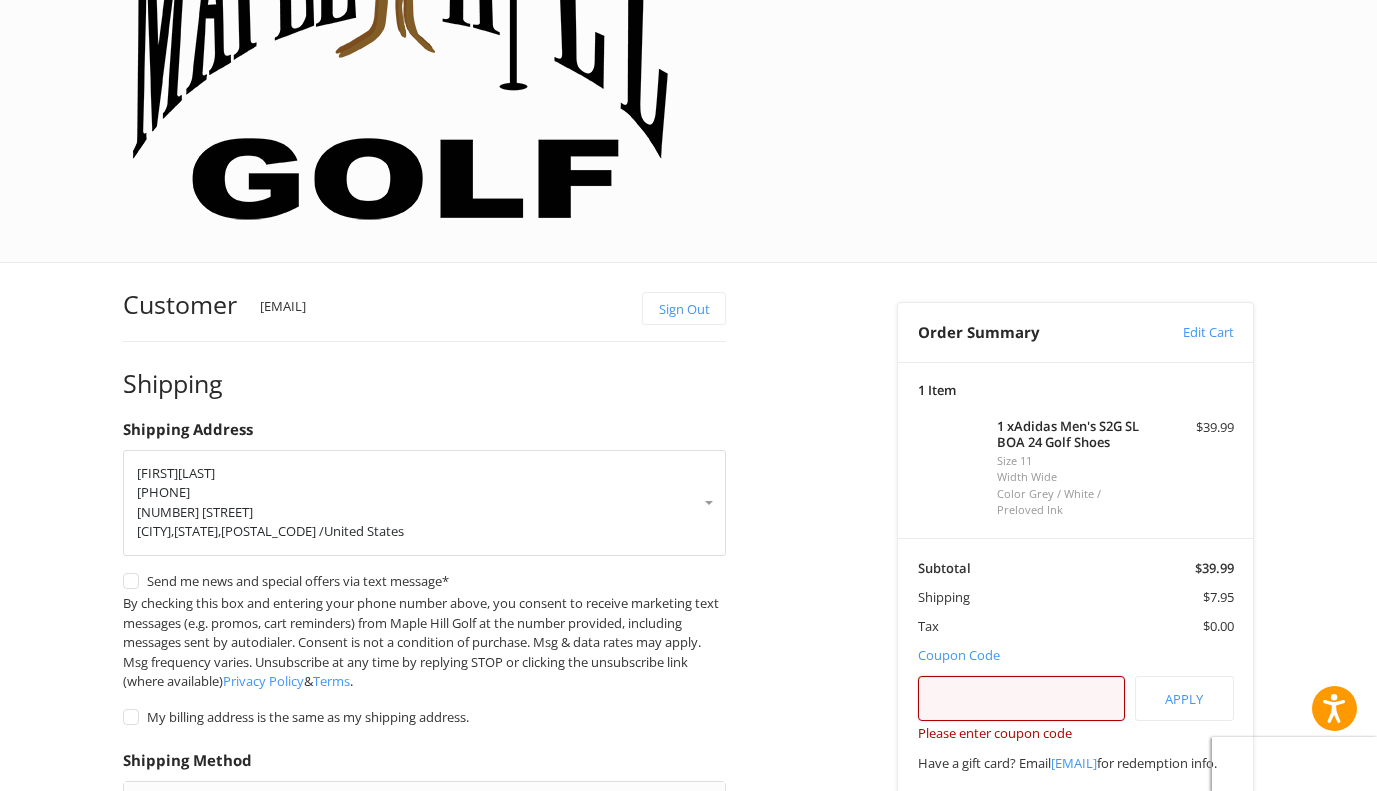 type 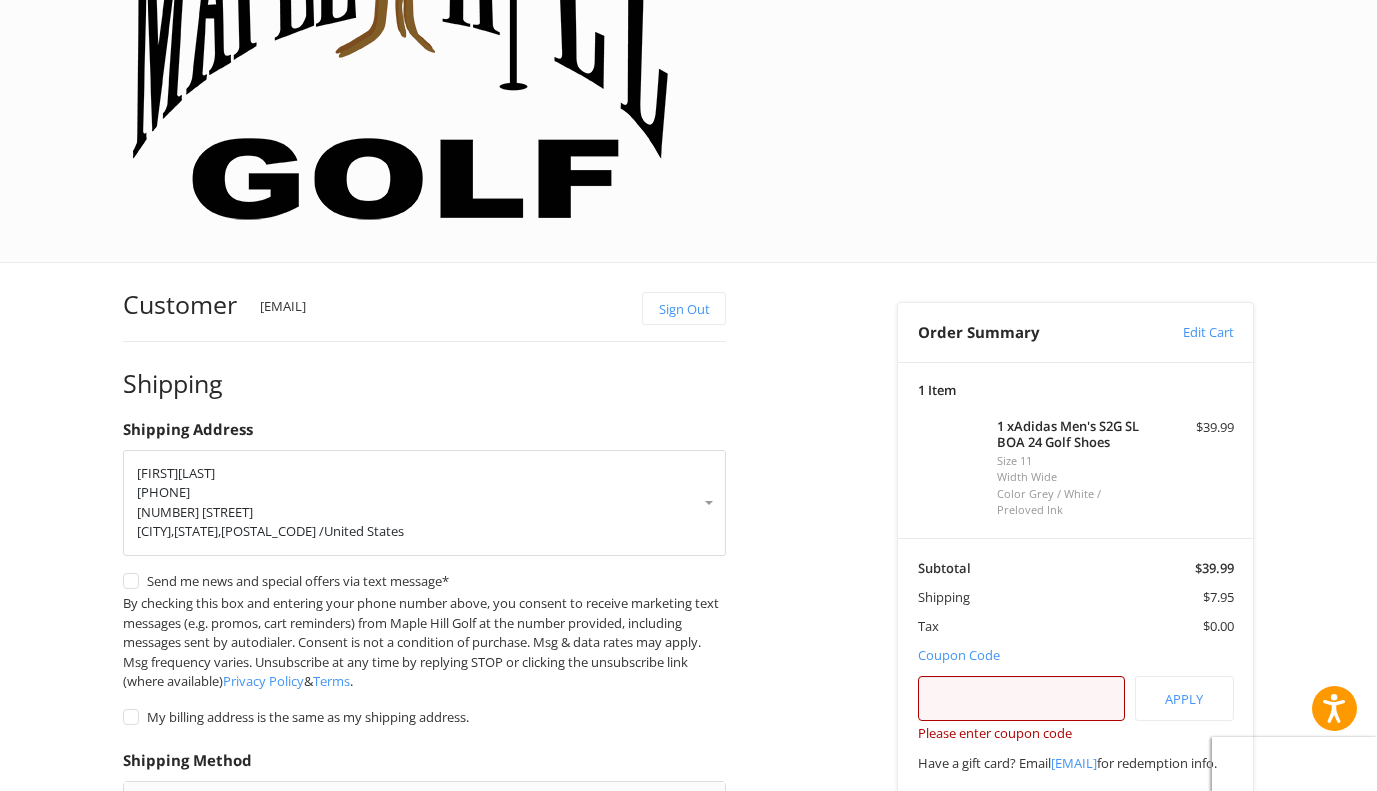 click on "Continue" at bounding box center (186, 951) 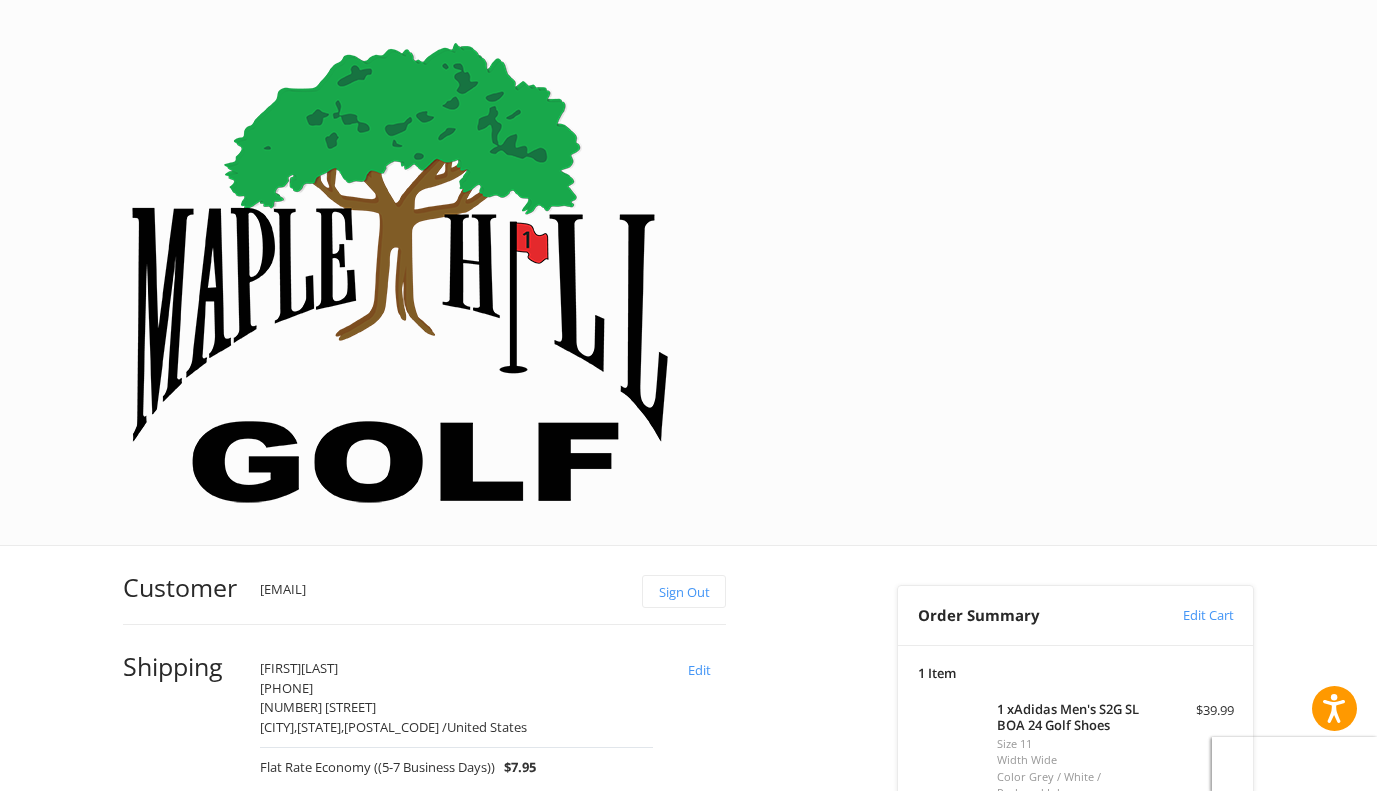 scroll, scrollTop: 391, scrollLeft: 0, axis: vertical 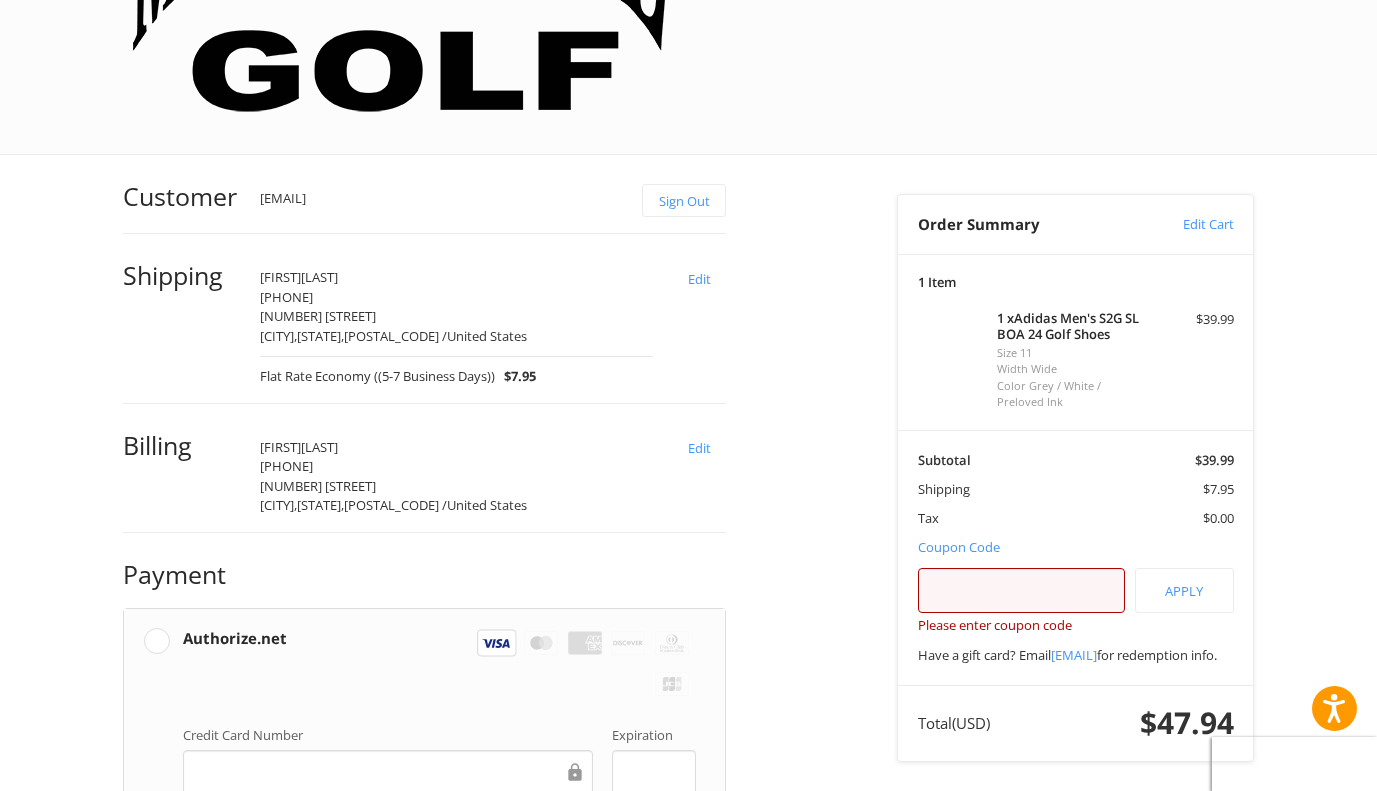 click on "Place Order" at bounding box center (424, 1140) 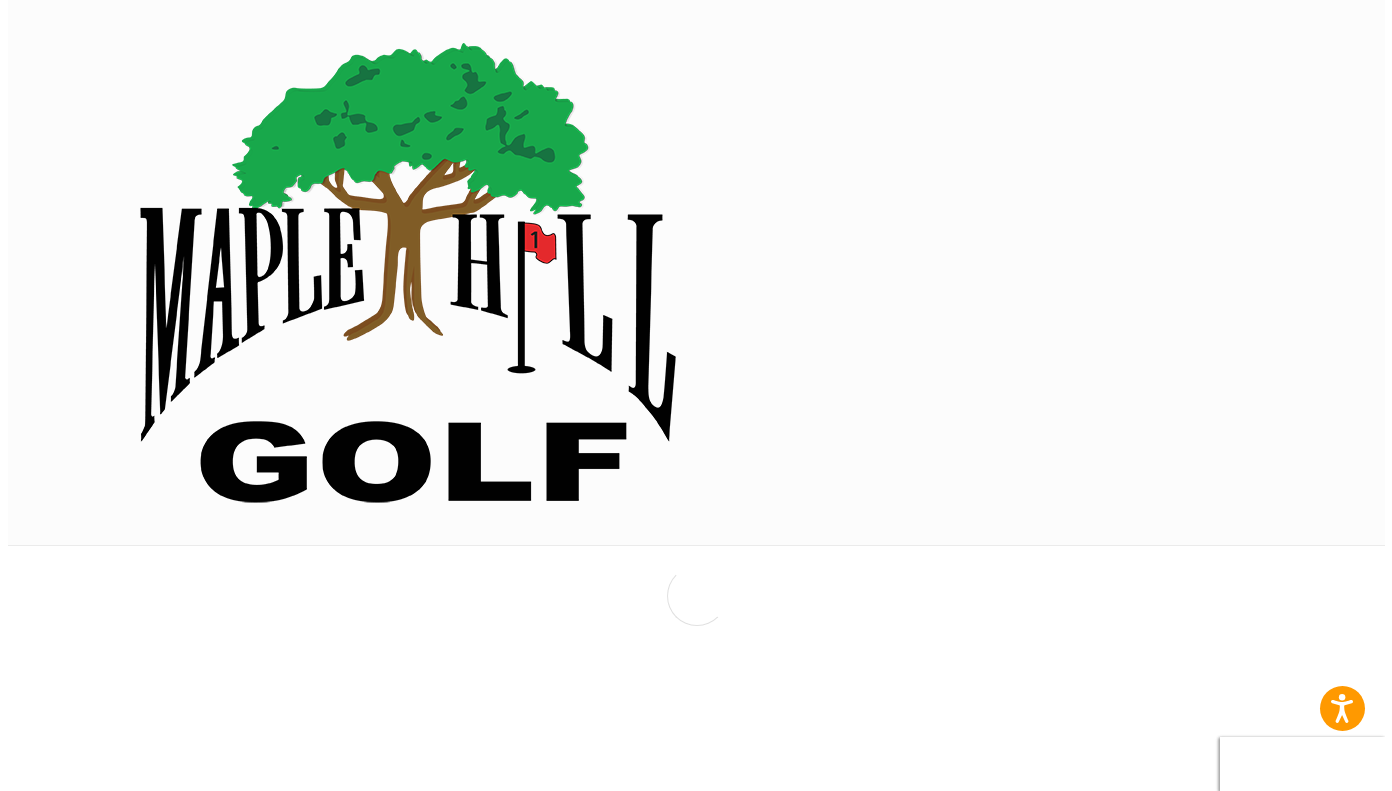 scroll, scrollTop: 0, scrollLeft: 0, axis: both 